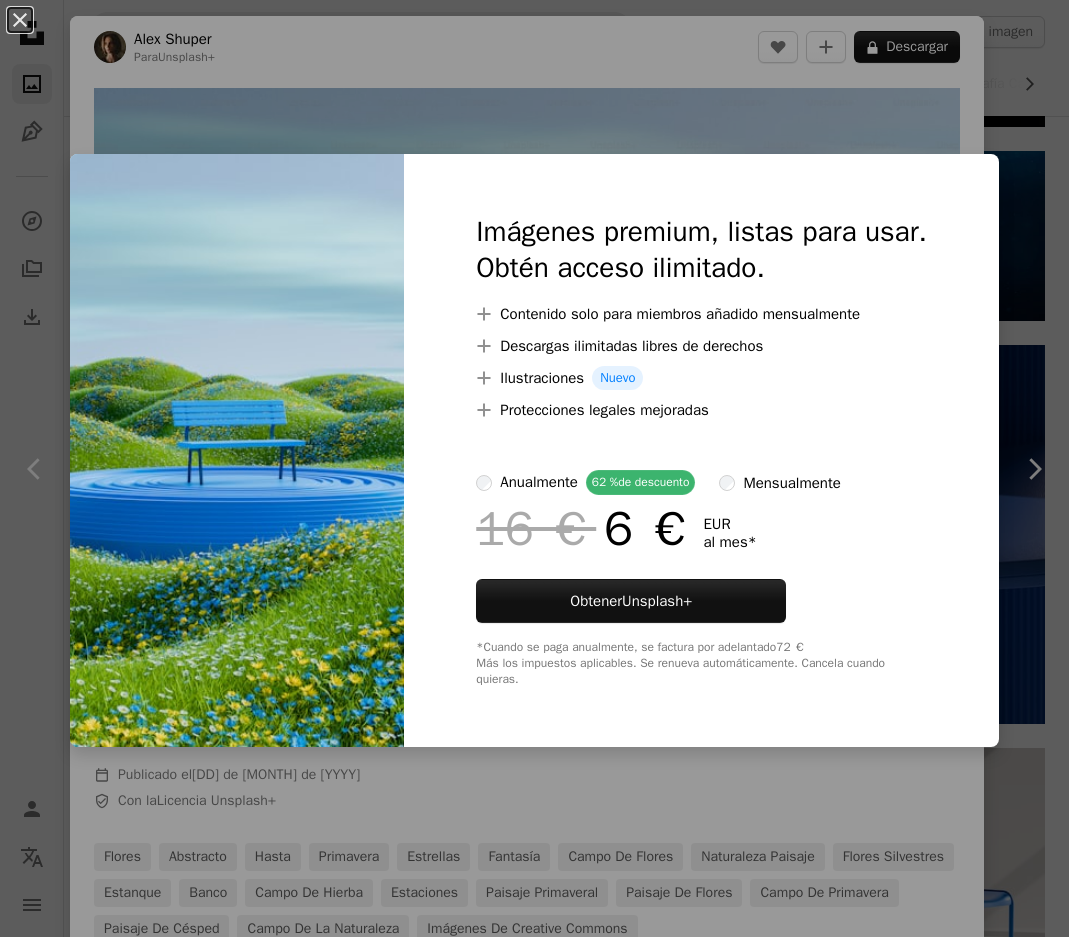 scroll, scrollTop: 10200, scrollLeft: 0, axis: vertical 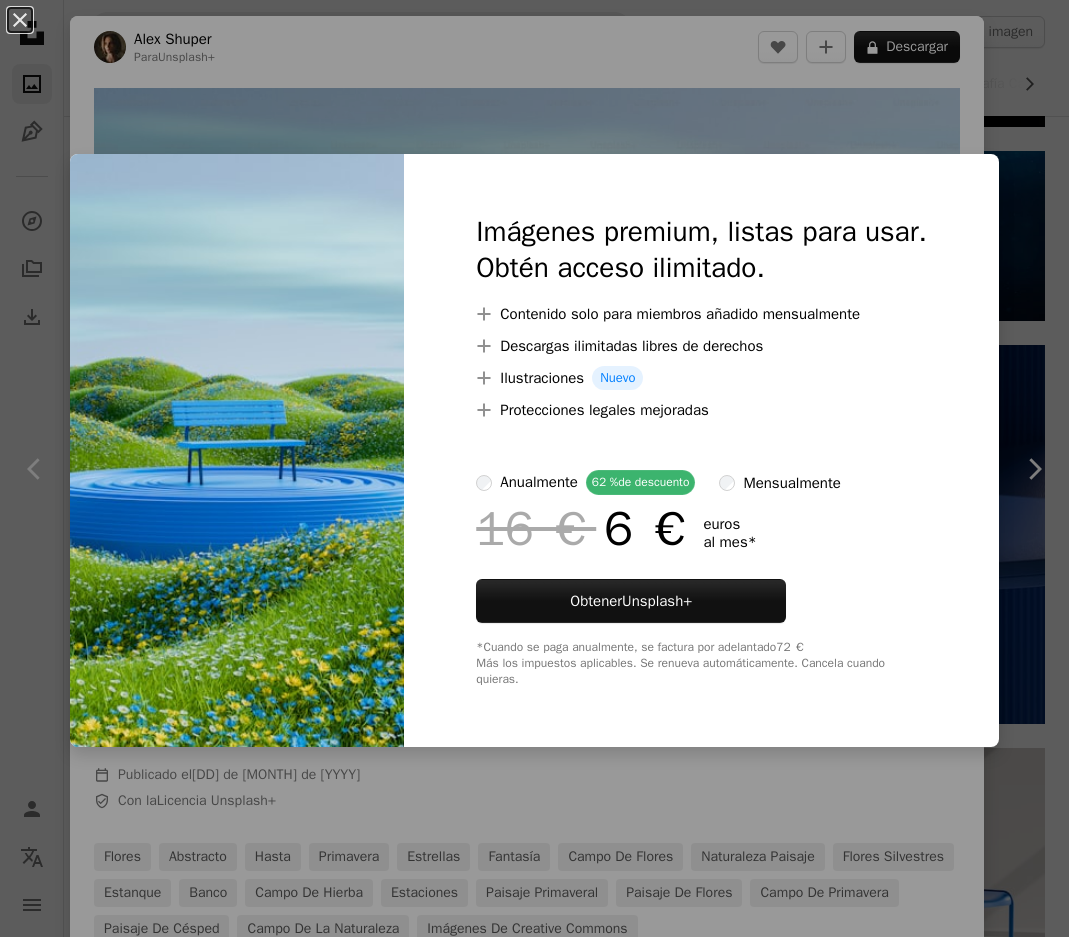 click on "An X shape Imágenes premium, listas para usar. Obtén acceso ilimitado. A plus sign Contenido solo para miembros añadido mensualmente A plus sign Descargas ilimitadas libres de derechos A plus sign Ilustraciones  Nuevo A plus sign Protecciones legales mejoradas anualmente 62 %  de descuento mensualmente 16 €   6 € euros al mes * Obtener  Unsplash+ *Cuando se paga anualmente, se factura por adelantado  72 € Más los impuestos aplicables. Se renueva automáticamente. Cancela cuando quieras." at bounding box center (534, 468) 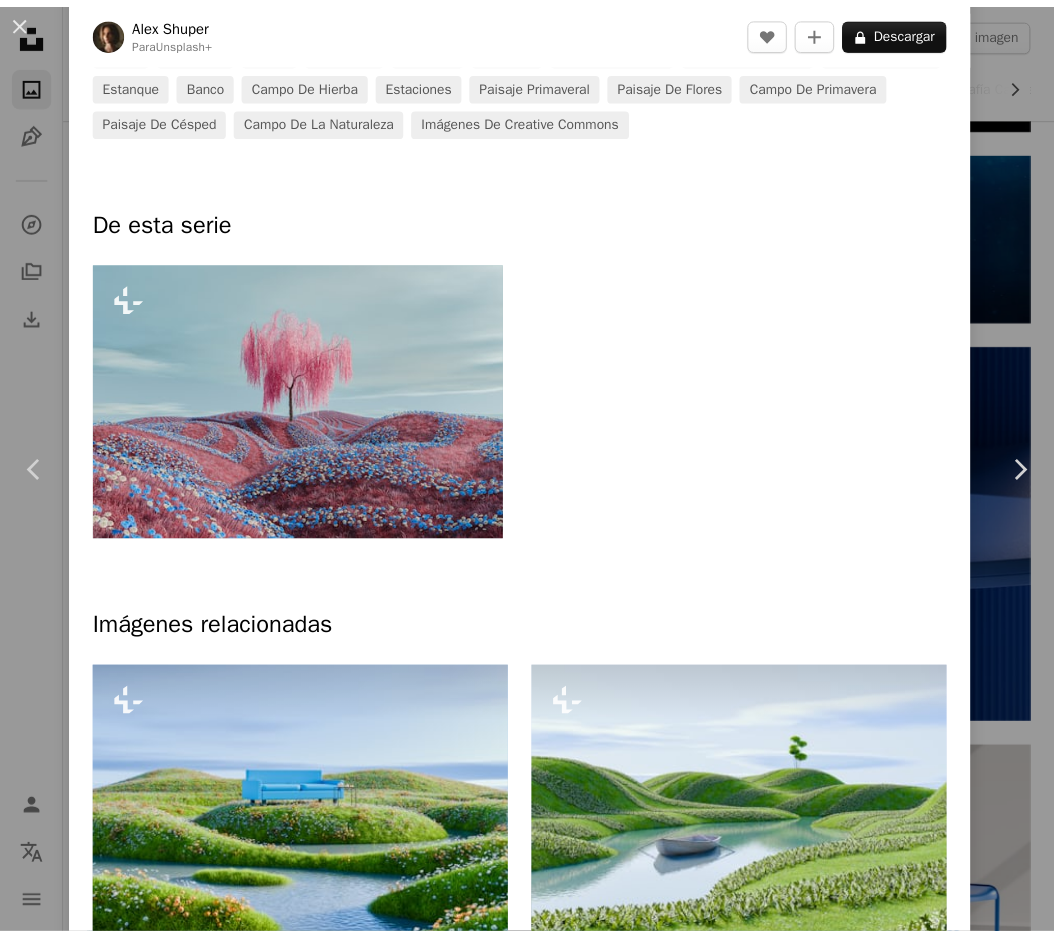 scroll, scrollTop: 1000, scrollLeft: 0, axis: vertical 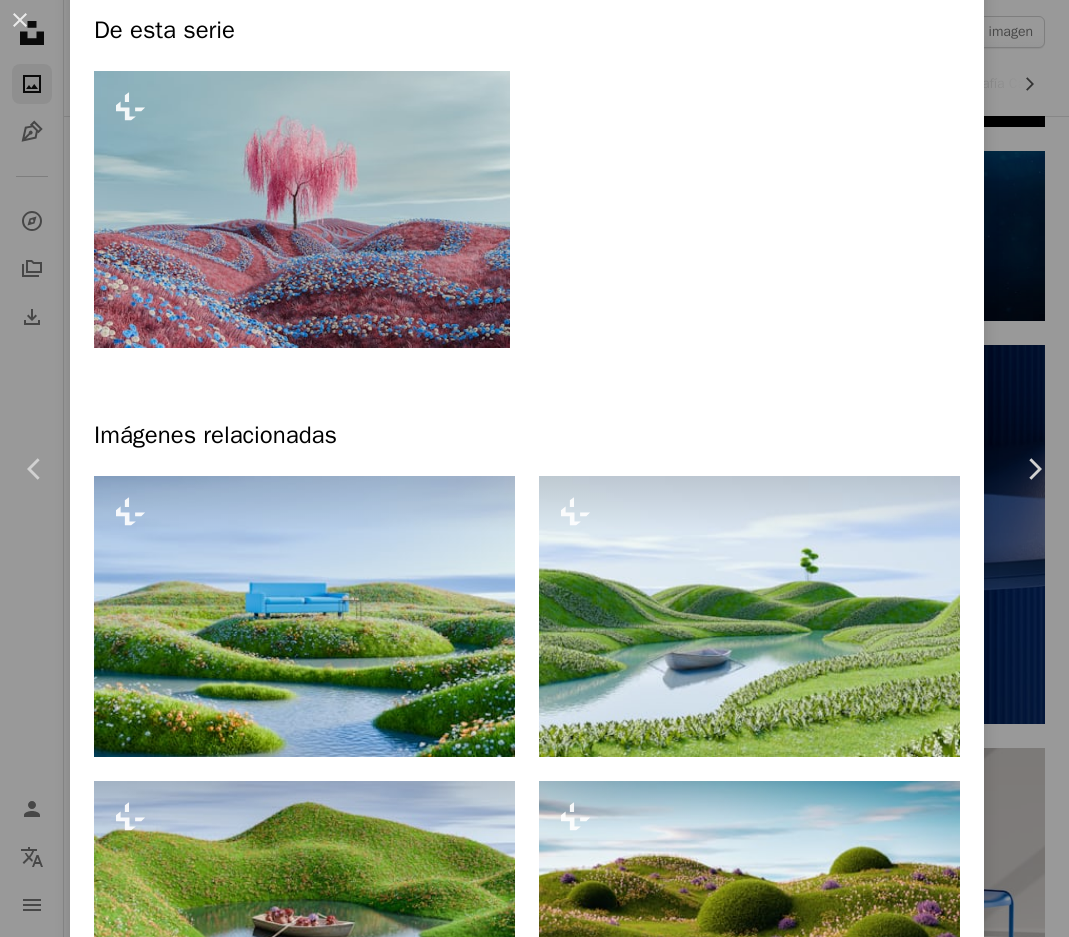 click on "An X shape Chevron left Chevron right [NAME] Para Unsplash+ A heart A plus sign A lock Descargar Zoom in Presentado en Fondos de pantalla , Primavera A forward-right arrow Compartir More Actions Calendar outlined Publicado el 28 de marzo de 2024 Safety Con la Licencia Unsplash+ flores abstracto hasta primavera Estrellas fantasía Campo de flores Naturaleza Paisaje flores silvestres estanque banco campo de hierba Estaciones Paisaje primaveral Paisaje de flores Campo de primavera Paisaje de césped Campo de la naturaleza Imágenes de Creative Commons De esta serie Plus sign for Unsplash+ Imágenes relacionadas Plus sign for Unsplash+ A heart A plus sign [NAME] Para Unsplash+ A lock Descargar Plus sign for Unsplash+ A heart A plus sign [NAME] Para Unsplash+ A lock Descargar Plus sign for Unsplash+ A heart A plus sign [NAME] Para Unsplash+ A lock Descargar Plus sign for Unsplash+ A heart Para" at bounding box center [534, 468] 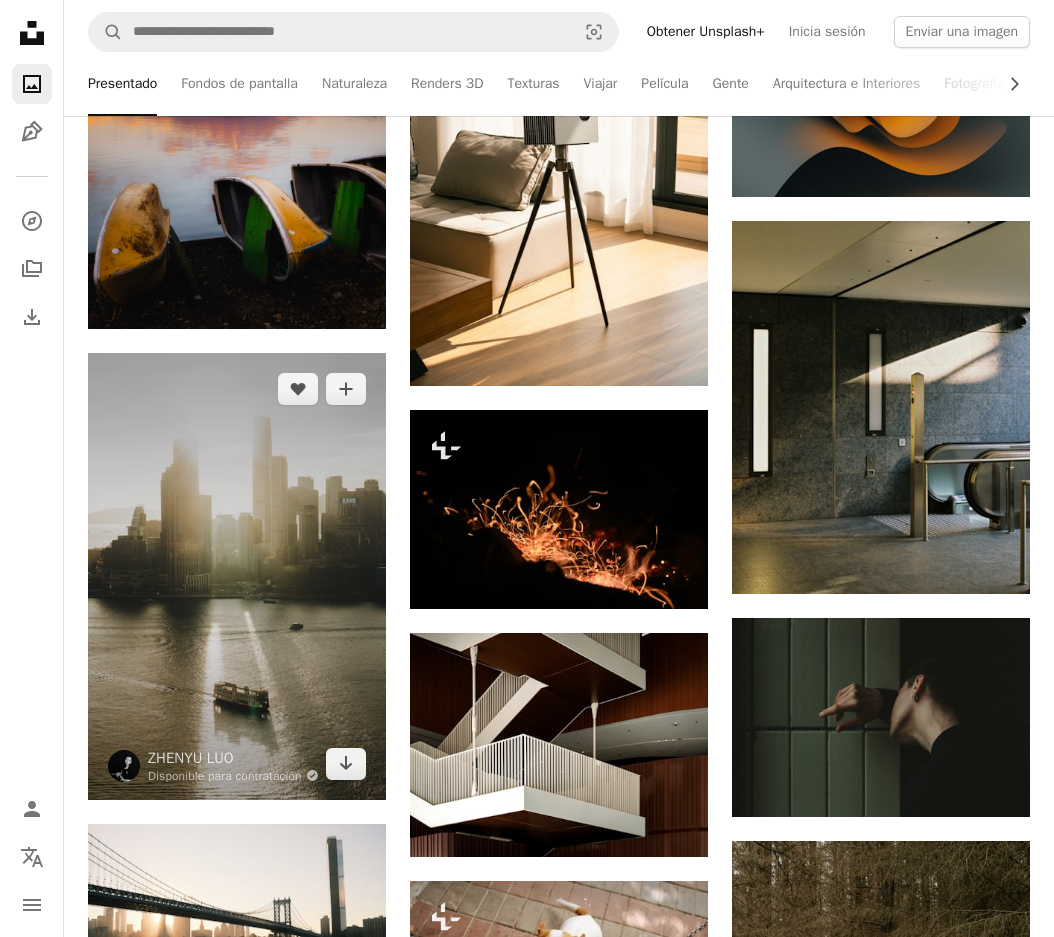 scroll, scrollTop: 12500, scrollLeft: 0, axis: vertical 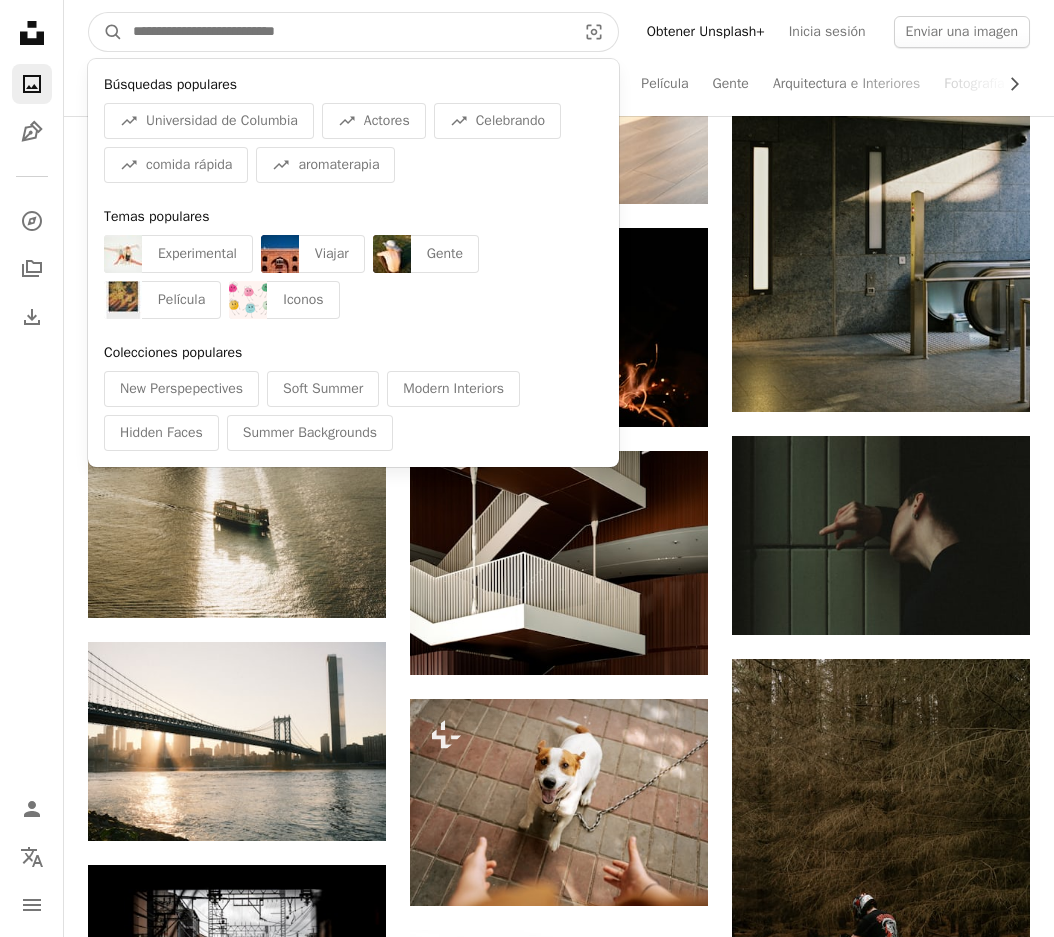 click at bounding box center (346, 32) 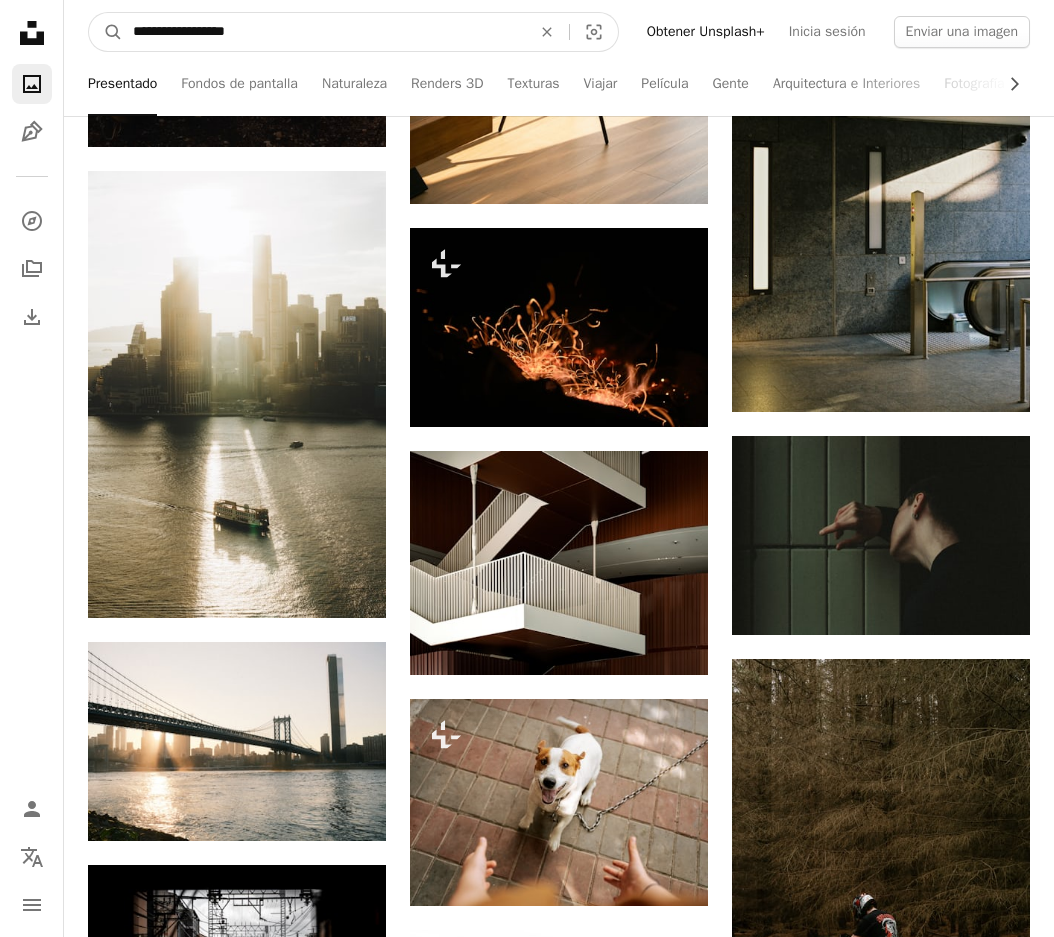 type on "**********" 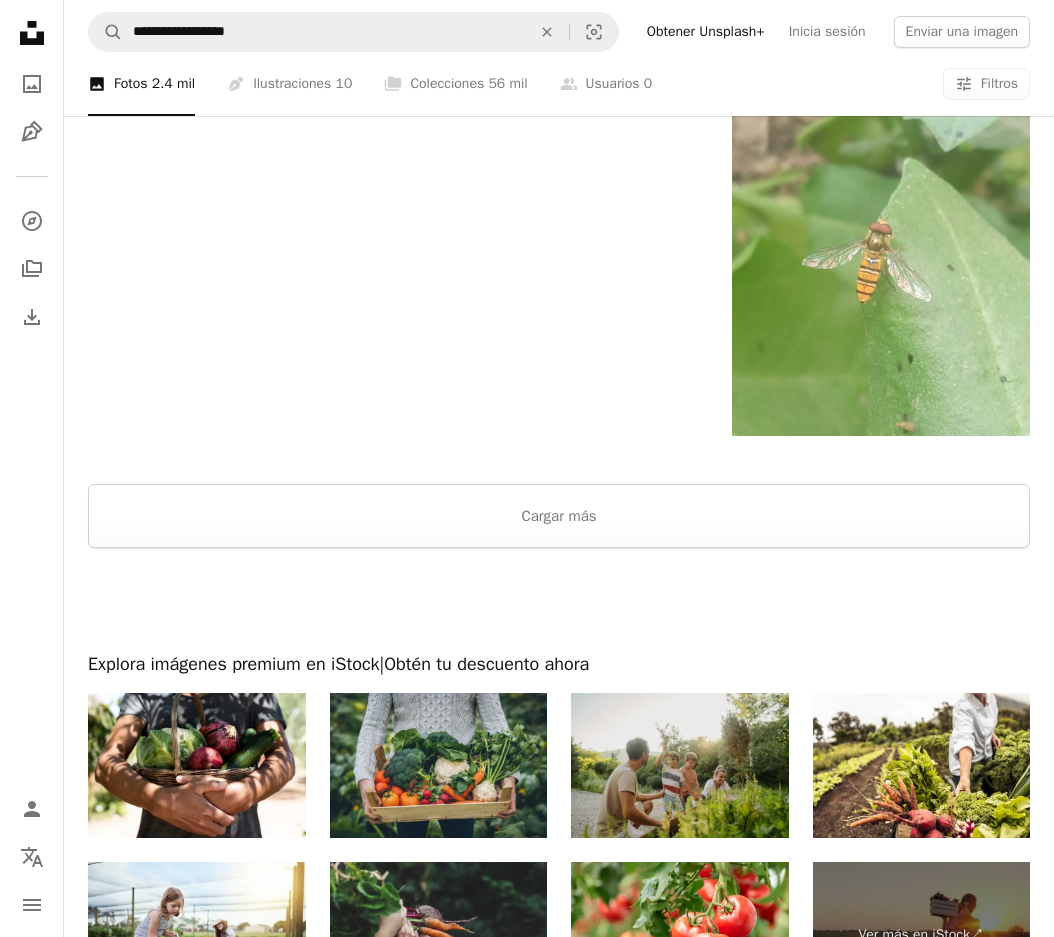scroll, scrollTop: 2824, scrollLeft: 0, axis: vertical 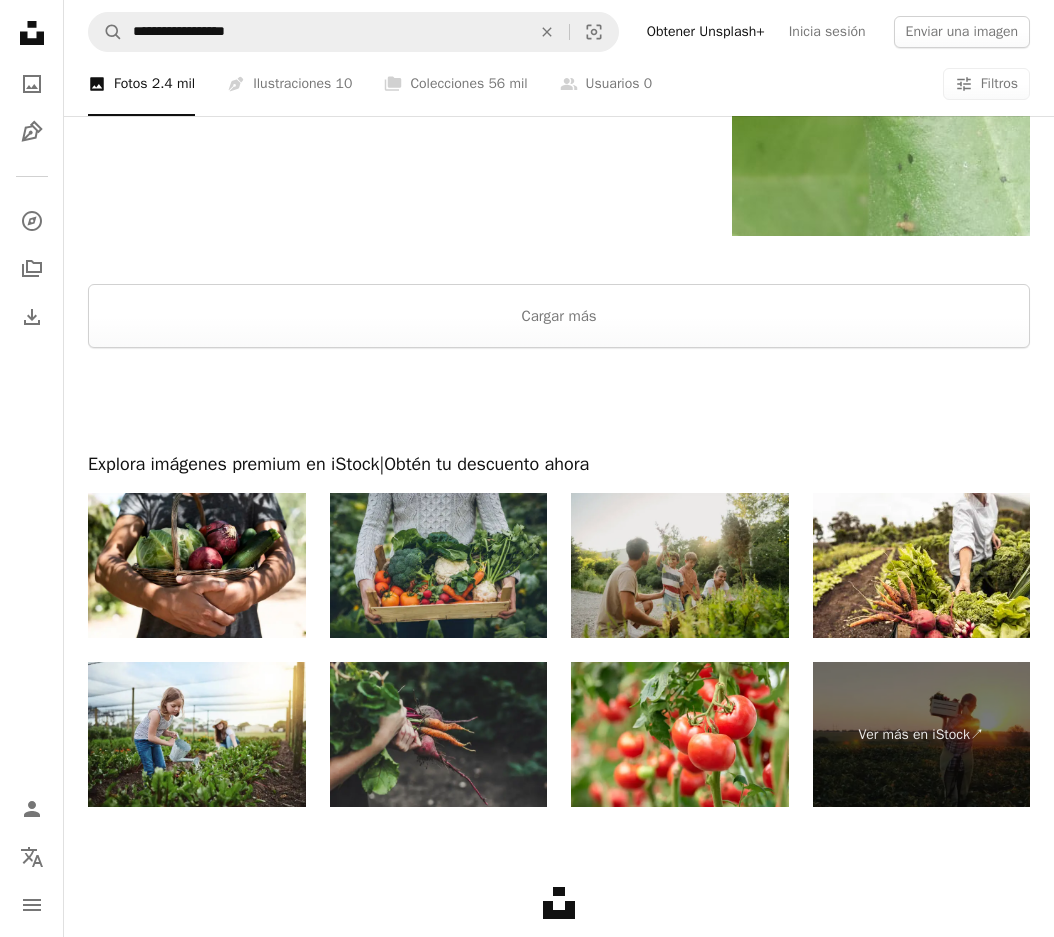 click at bounding box center [680, 565] 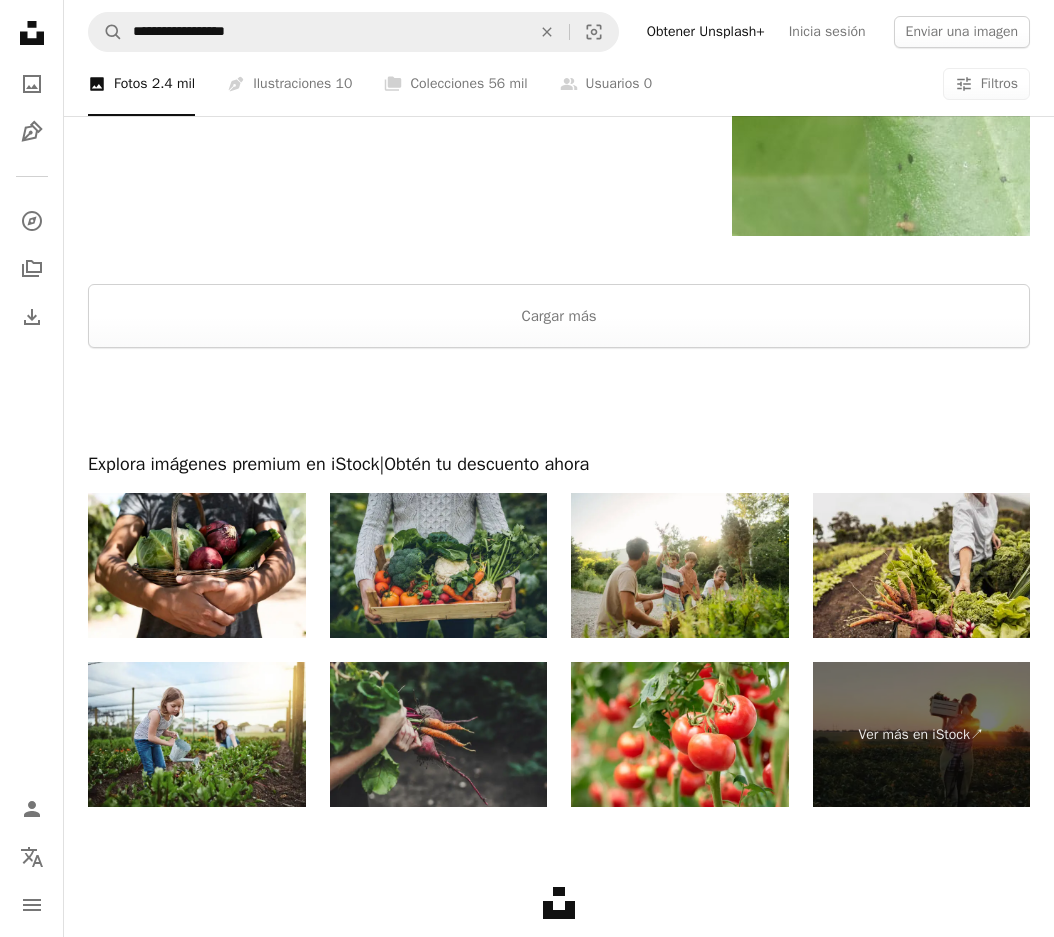 click at bounding box center [922, 565] 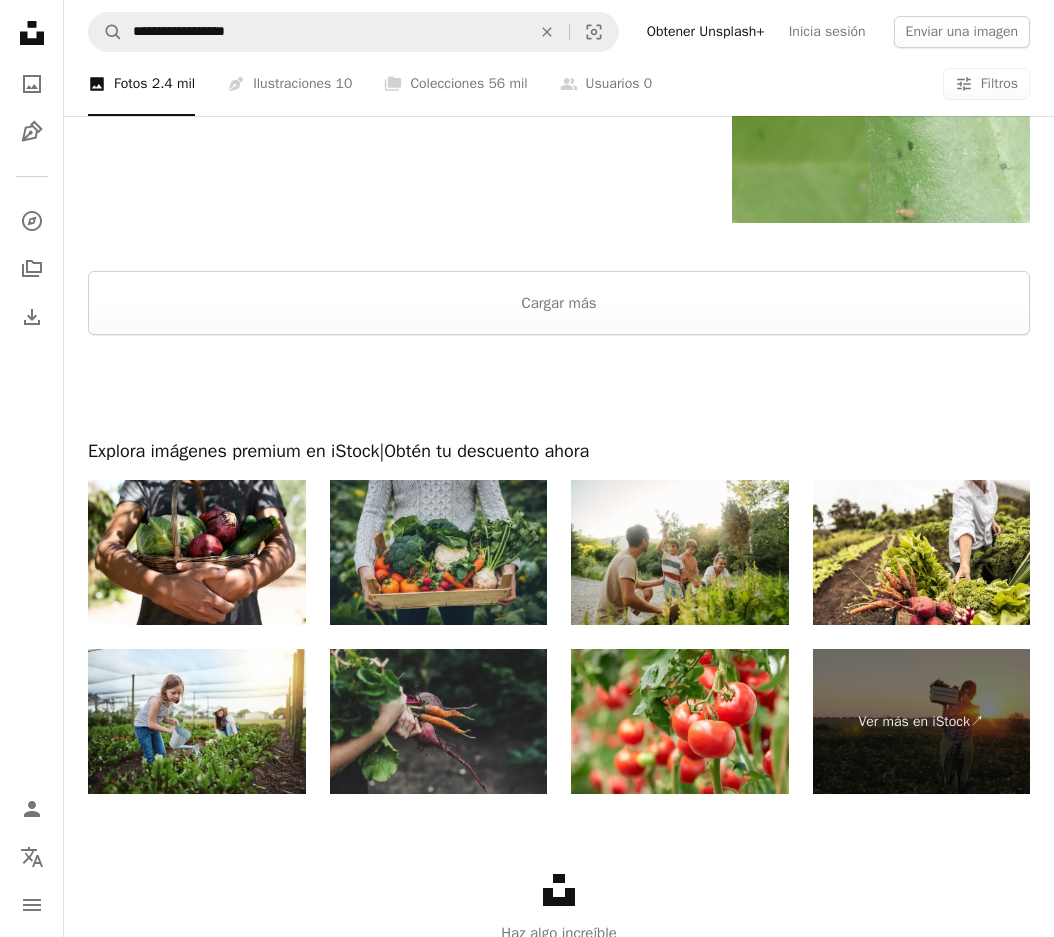 scroll, scrollTop: 2924, scrollLeft: 0, axis: vertical 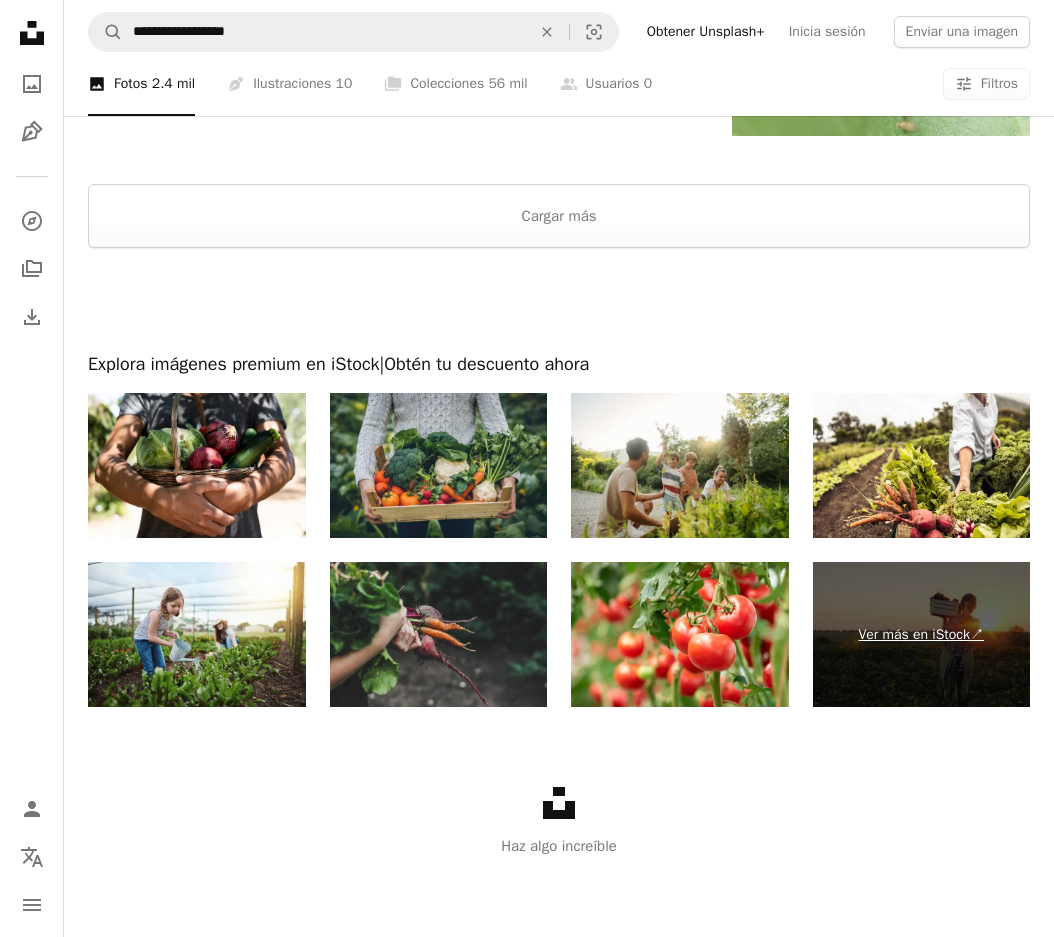 click on "Ver más en iStock  ↗" at bounding box center [922, 634] 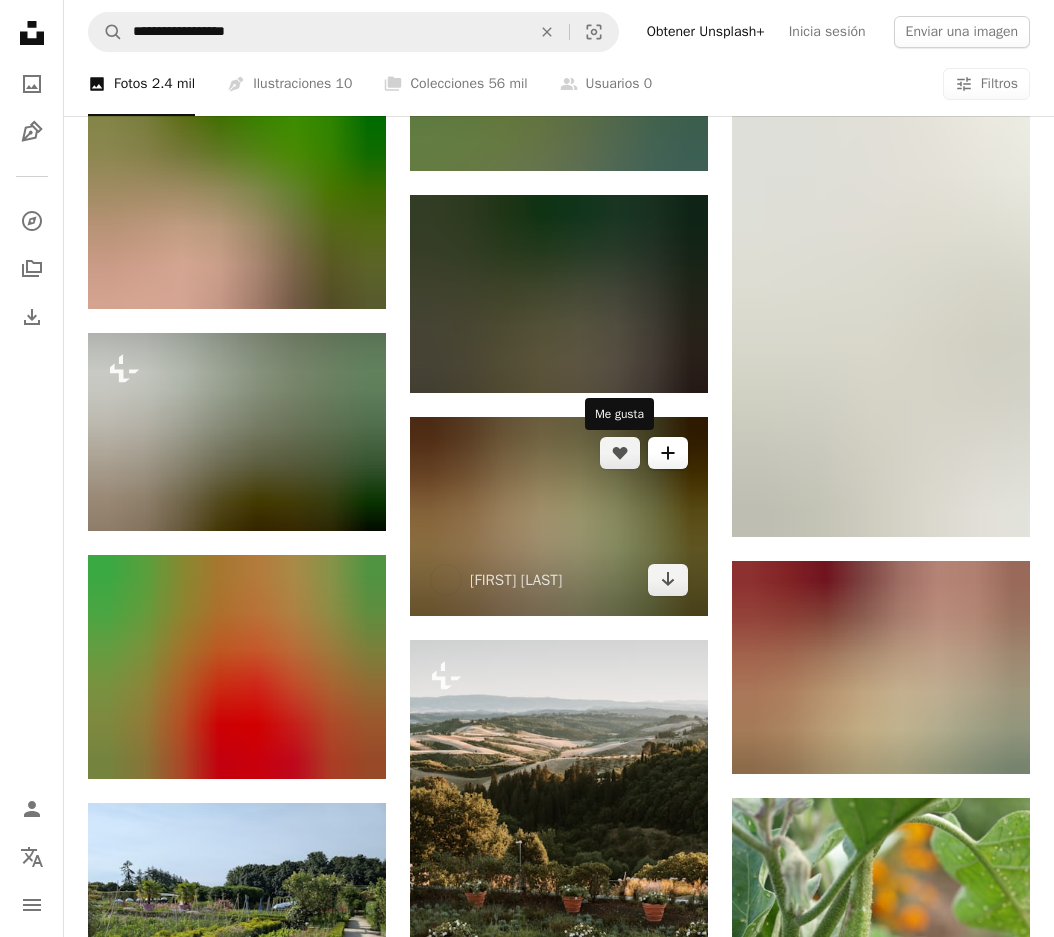 scroll, scrollTop: 1424, scrollLeft: 0, axis: vertical 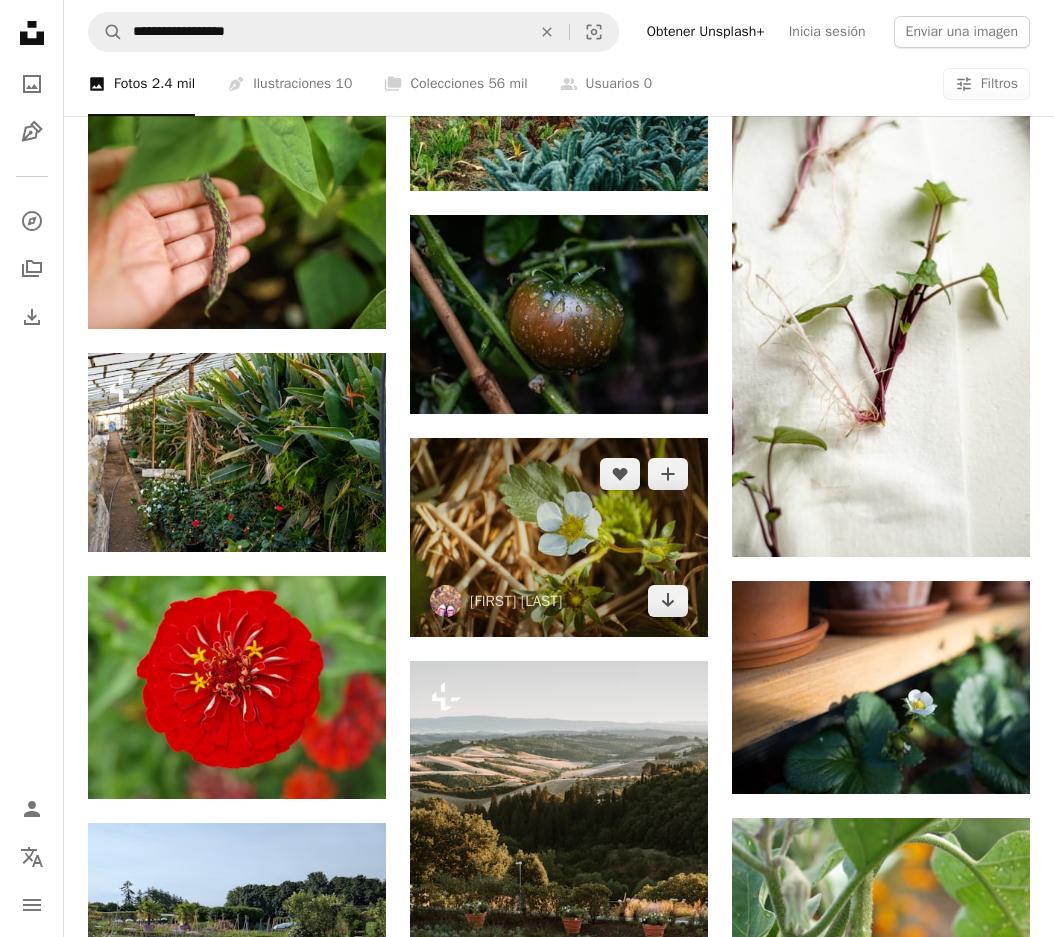 click at bounding box center (559, 537) 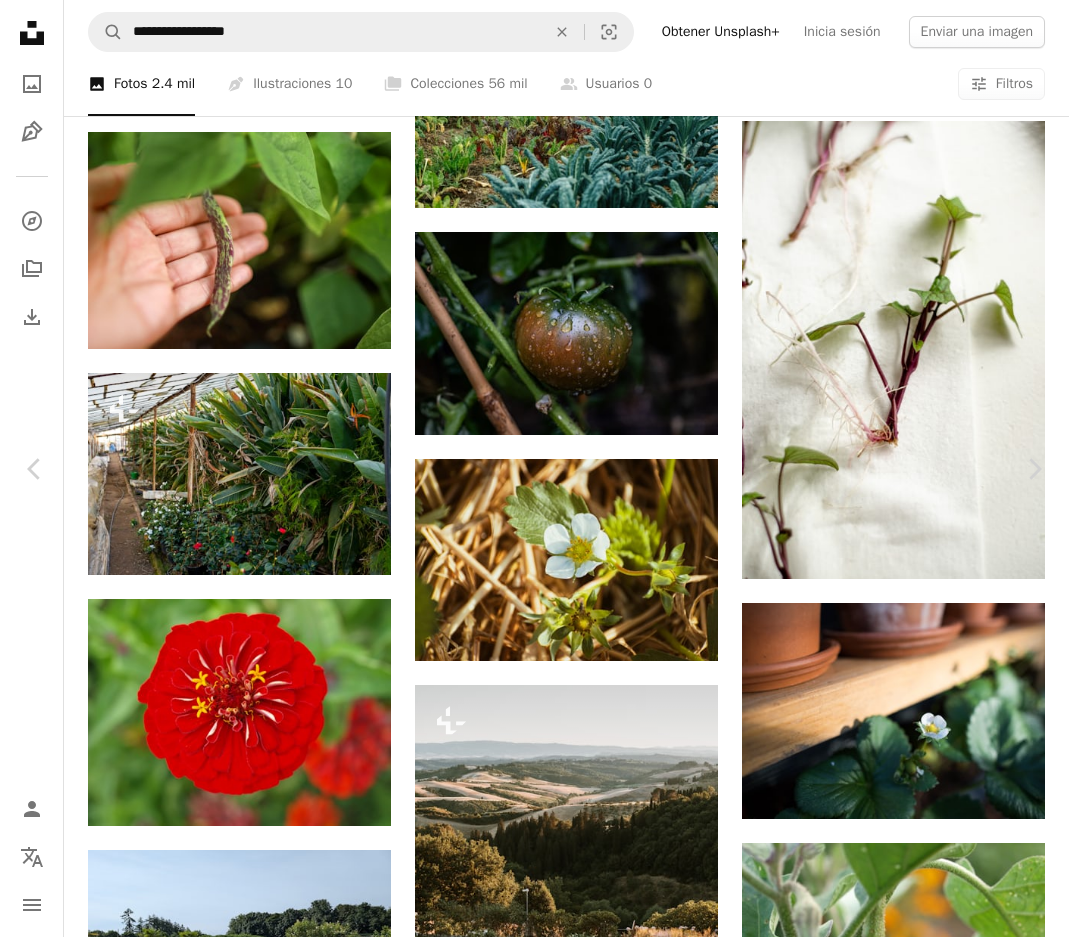 click on "Descargar gratis" at bounding box center (863, 4728) 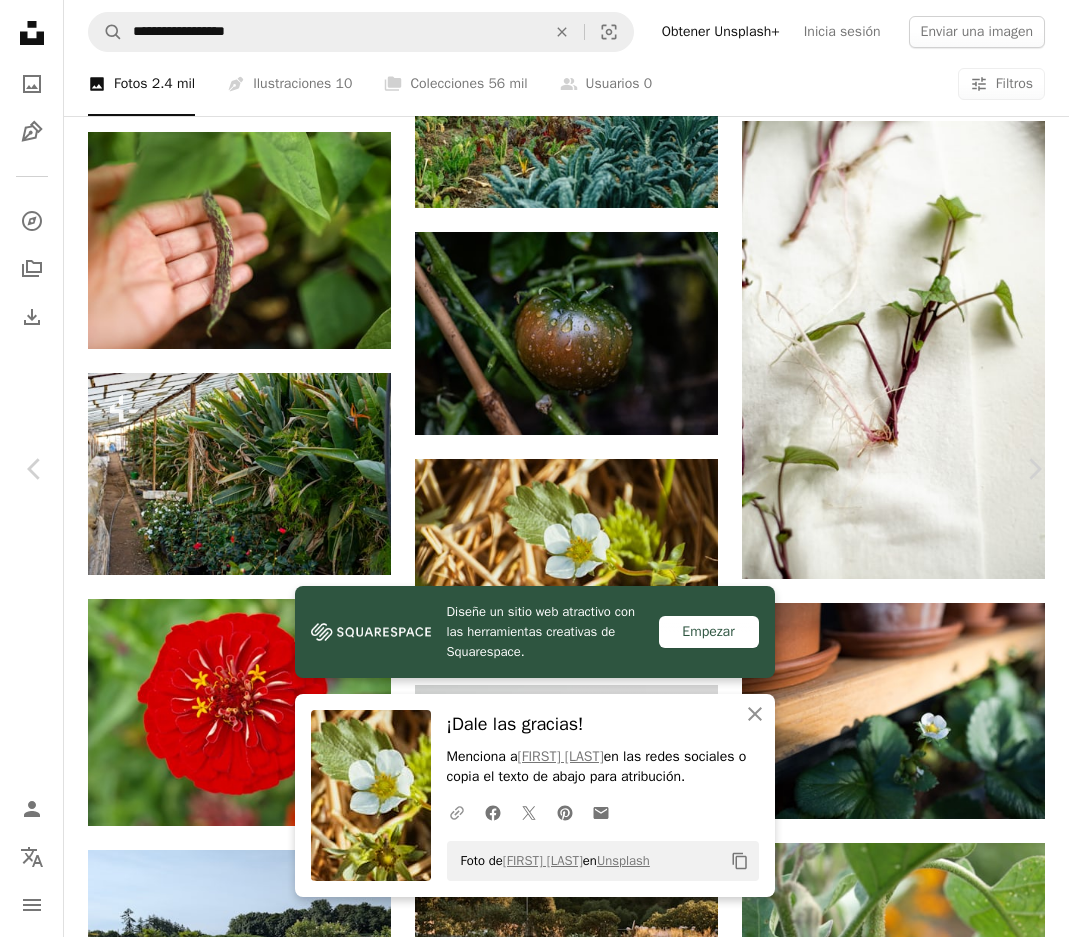 click on "A URL sharing icon (chains)" 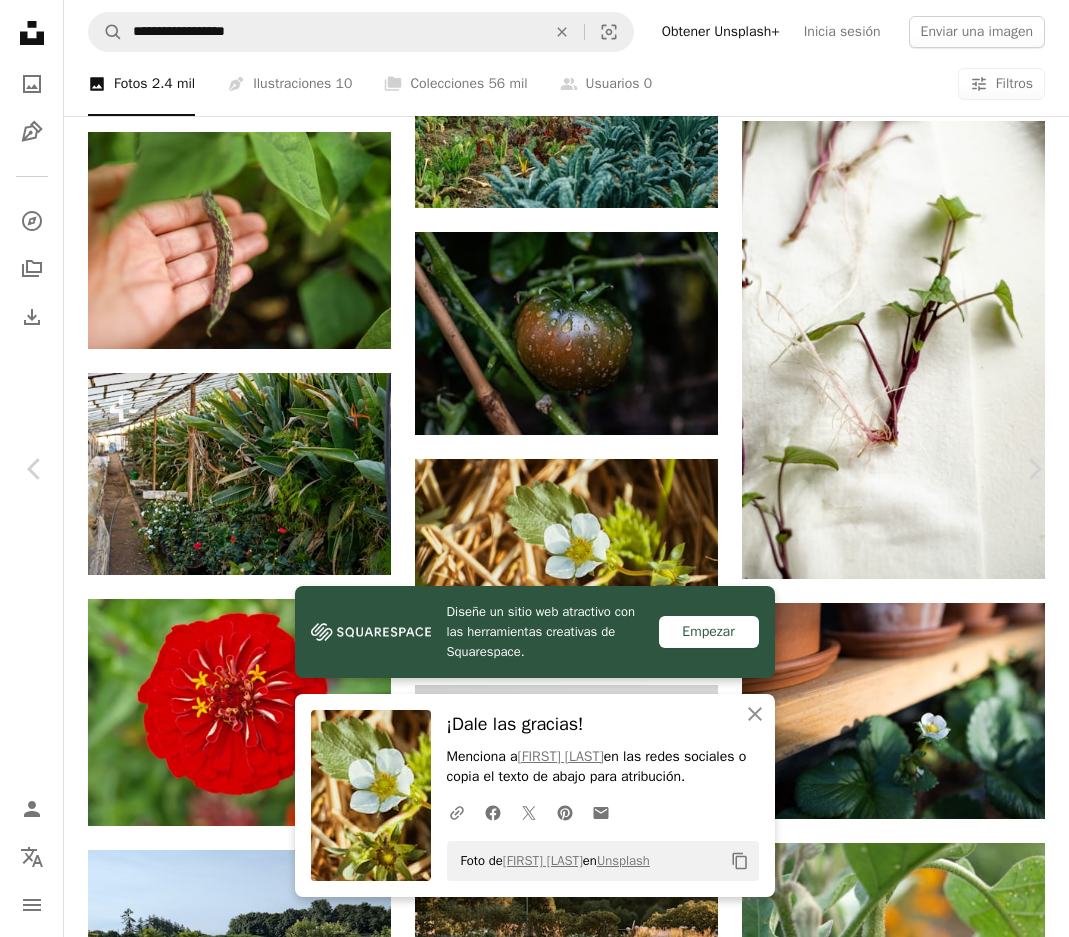 click on "[FIRST] [LAST] A heart A plus sign Descargar gratis Chevron down" at bounding box center [527, 4728] 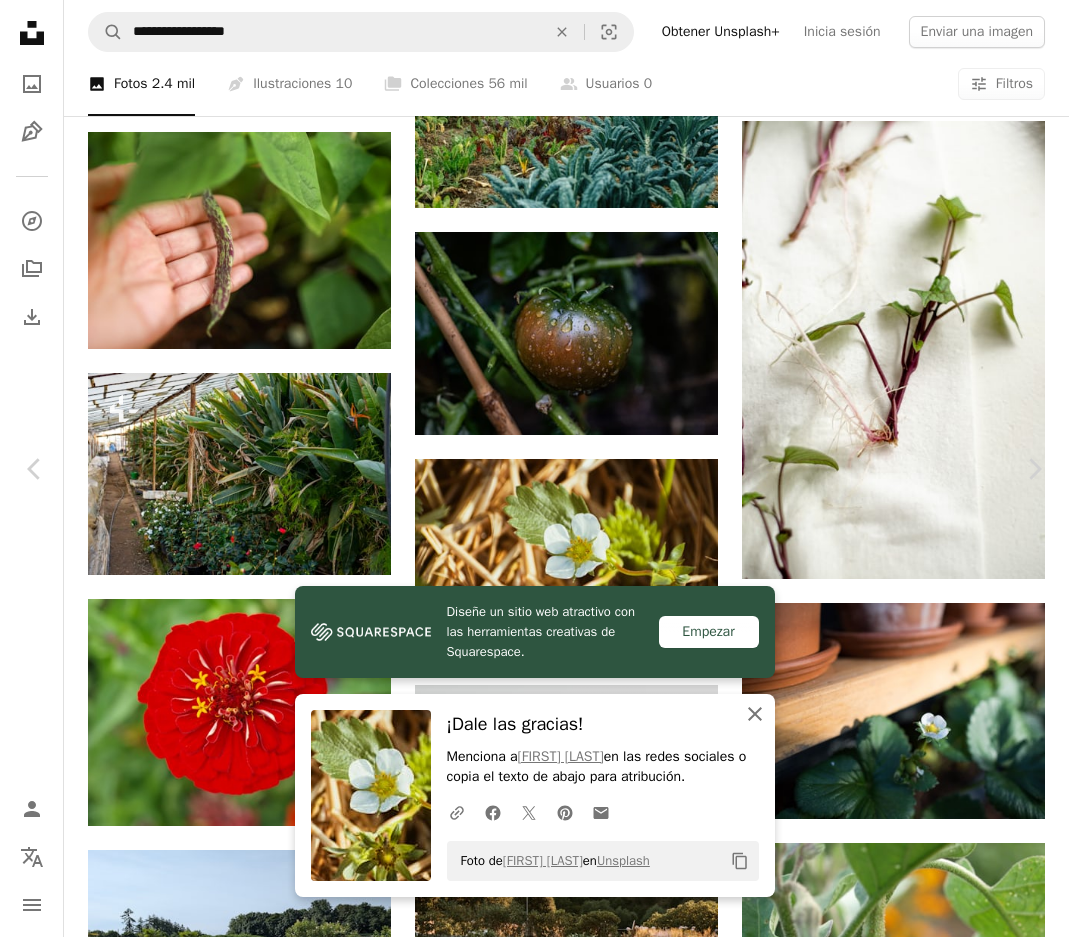 click on "An X shape" 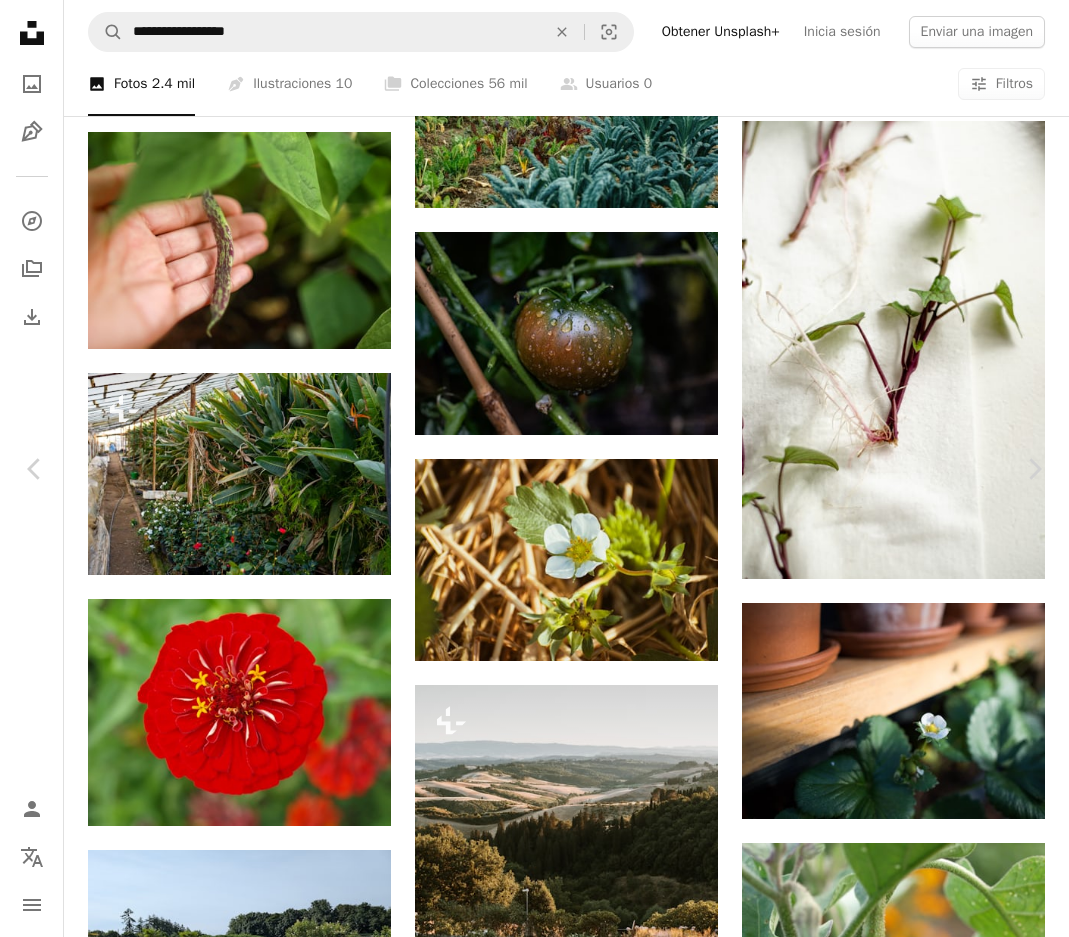 click on "More Actions" 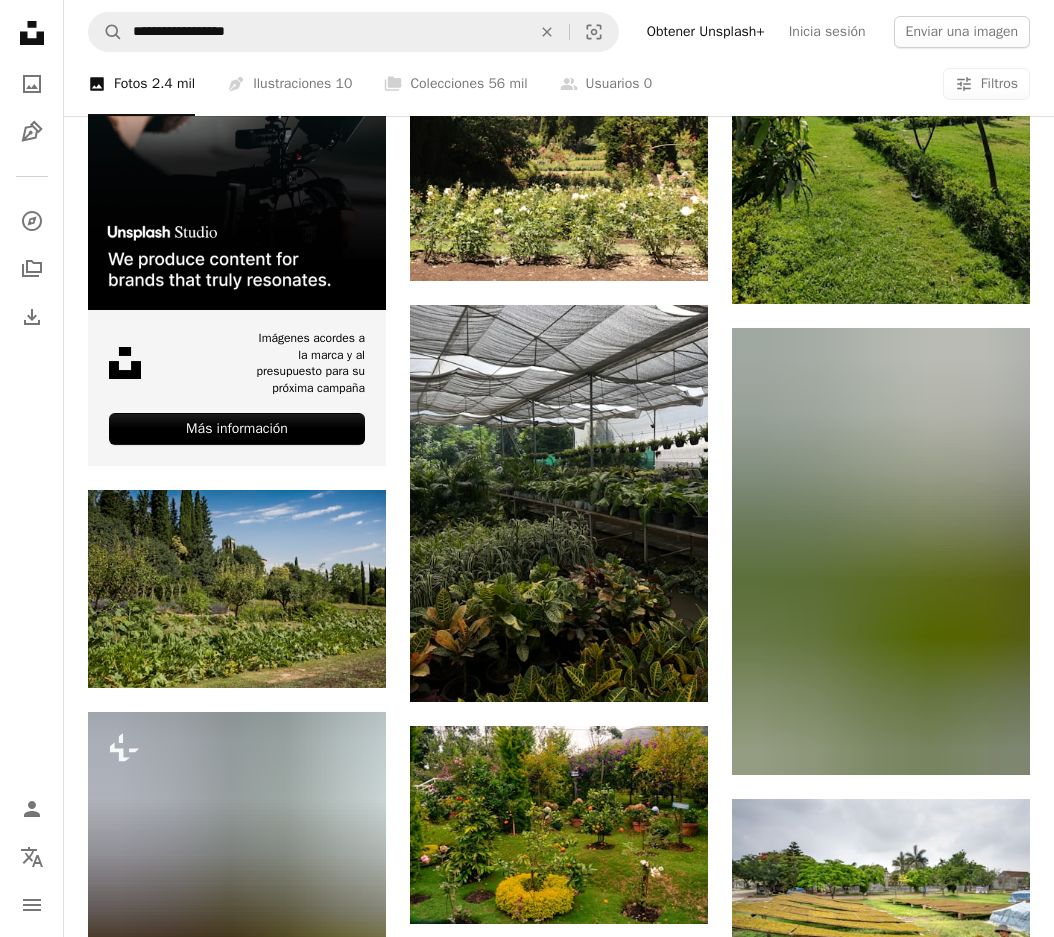 scroll, scrollTop: 3224, scrollLeft: 0, axis: vertical 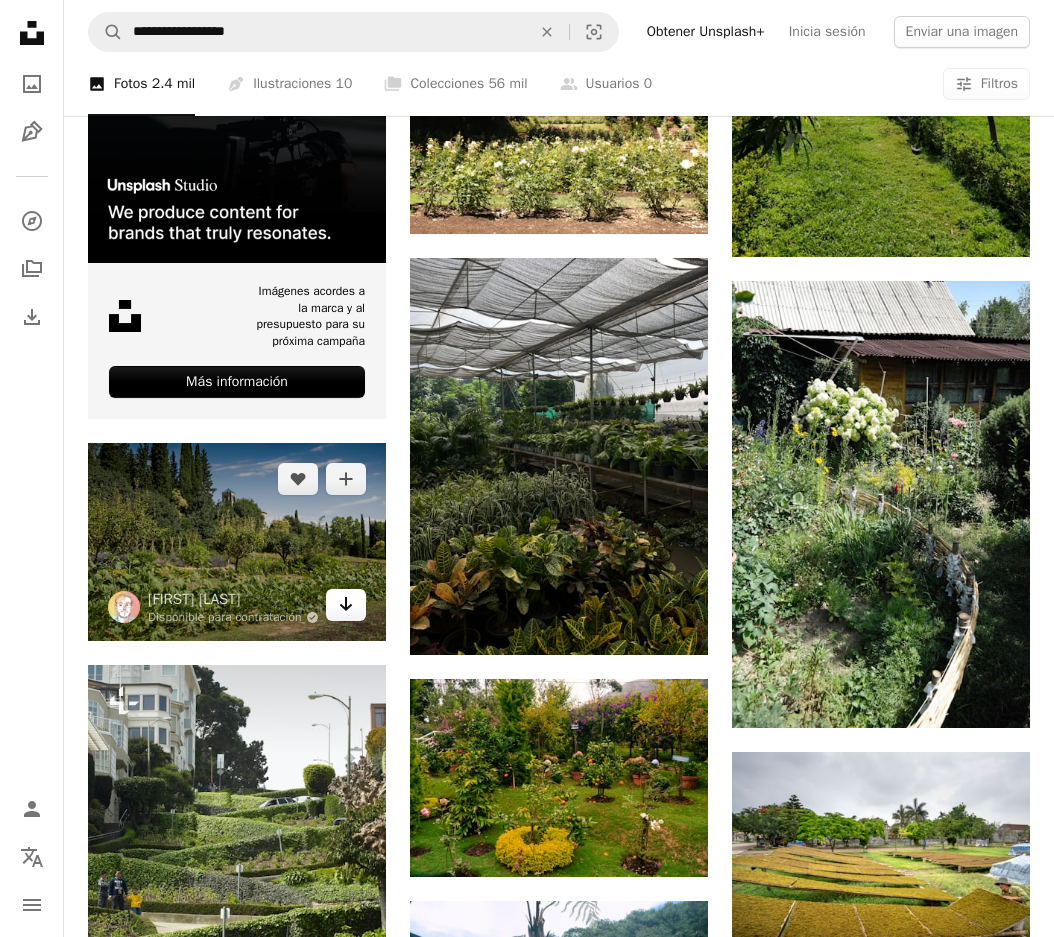 click on "Arrow pointing down" 